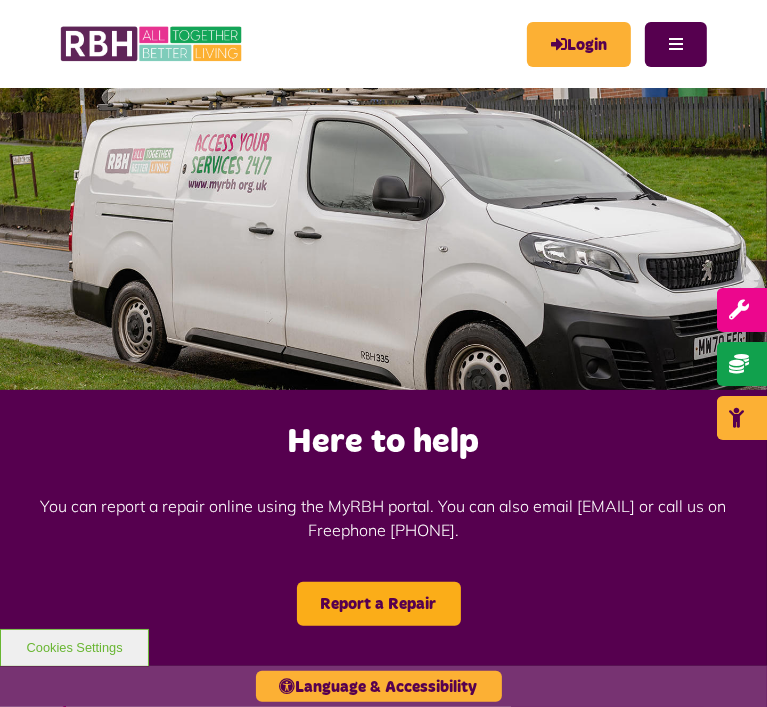 scroll, scrollTop: 0, scrollLeft: 0, axis: both 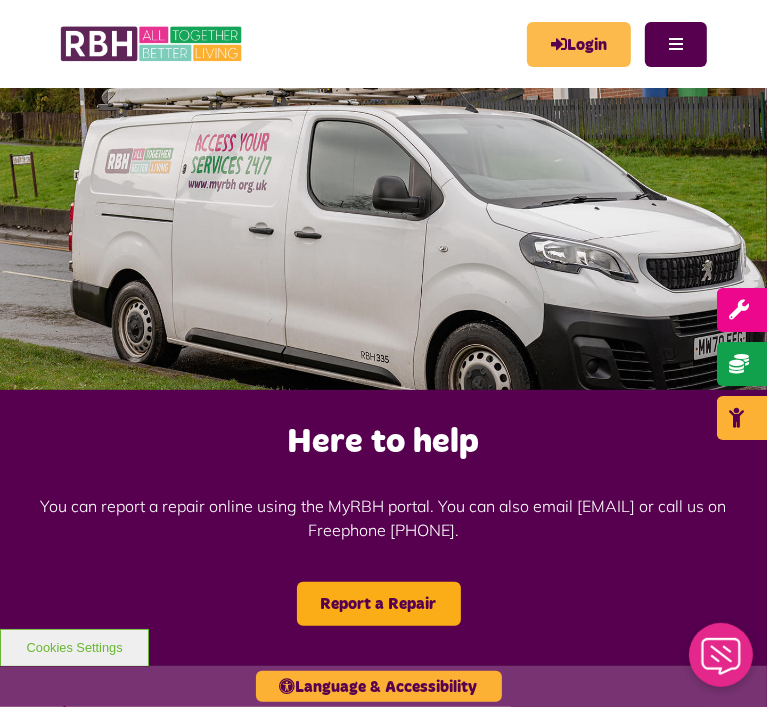 click at bounding box center [0, 0] 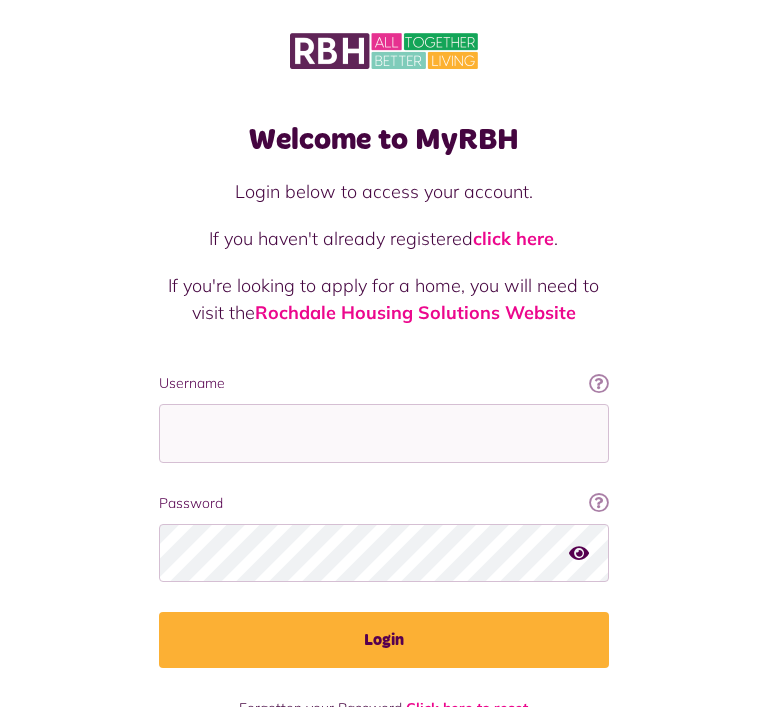 scroll, scrollTop: 0, scrollLeft: 0, axis: both 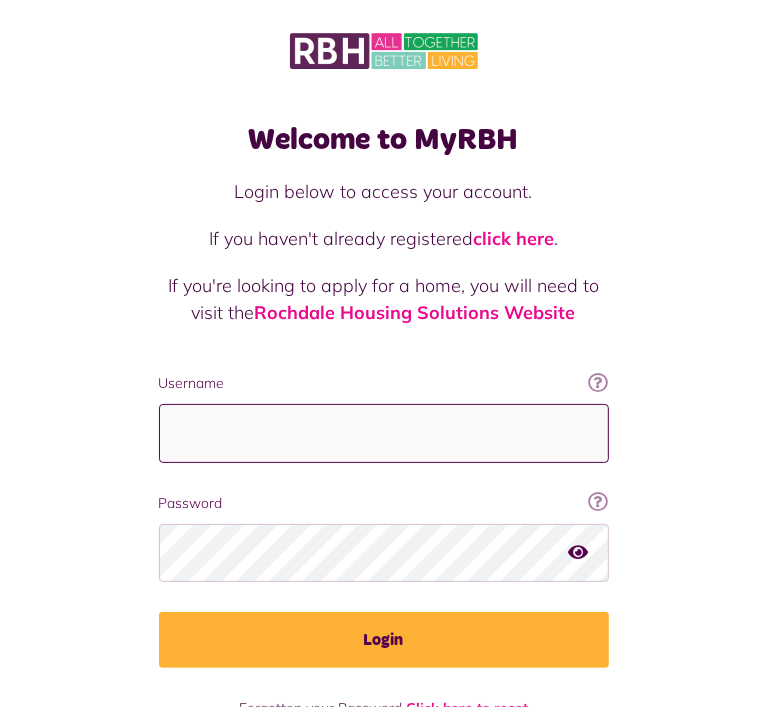 click on "Username" at bounding box center [384, 433] 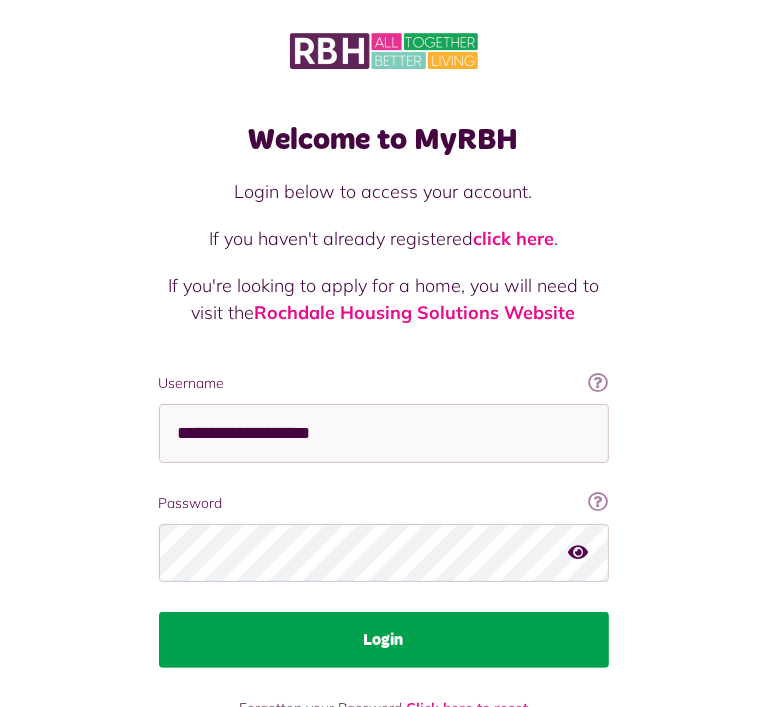 click on "Login" at bounding box center (384, 640) 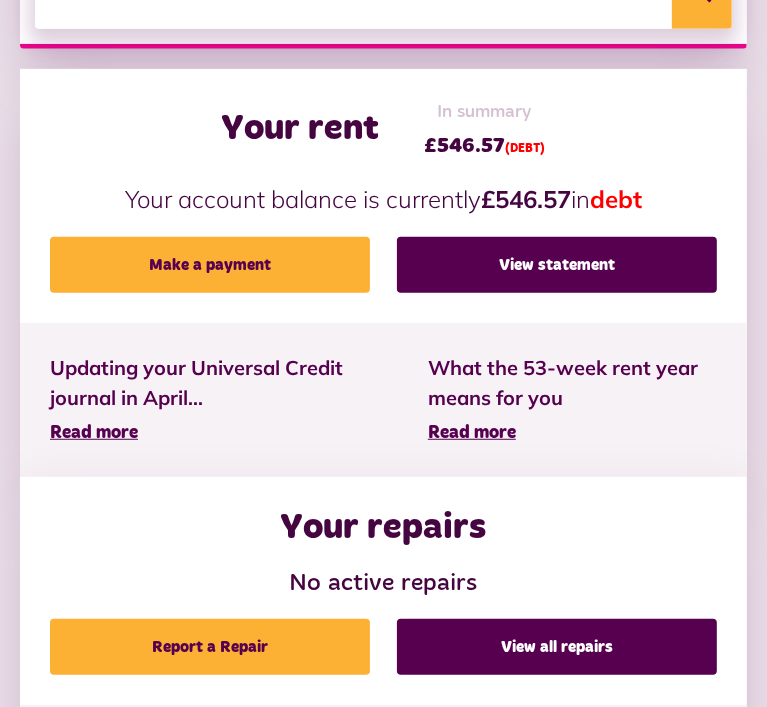 scroll, scrollTop: 471, scrollLeft: 0, axis: vertical 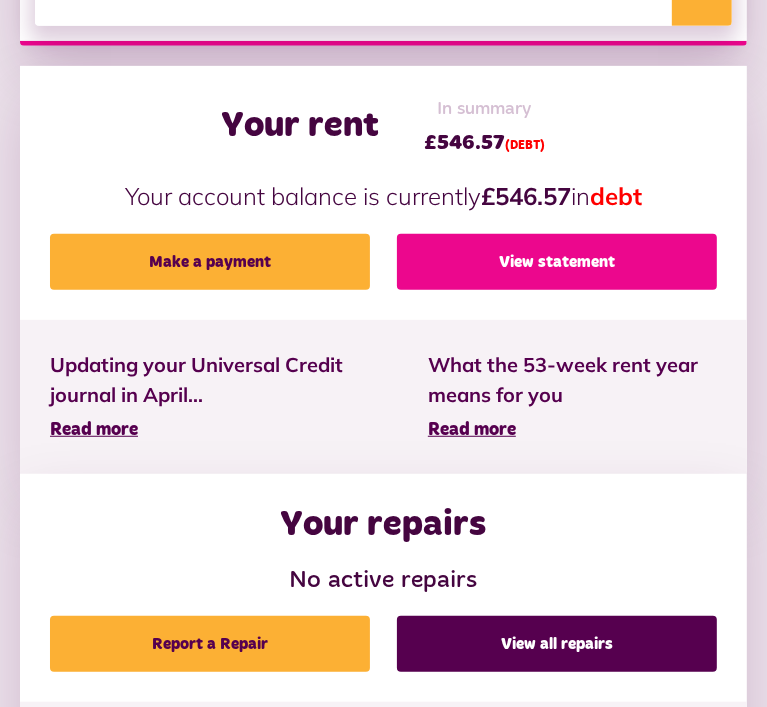 click on "View statement" at bounding box center [557, 262] 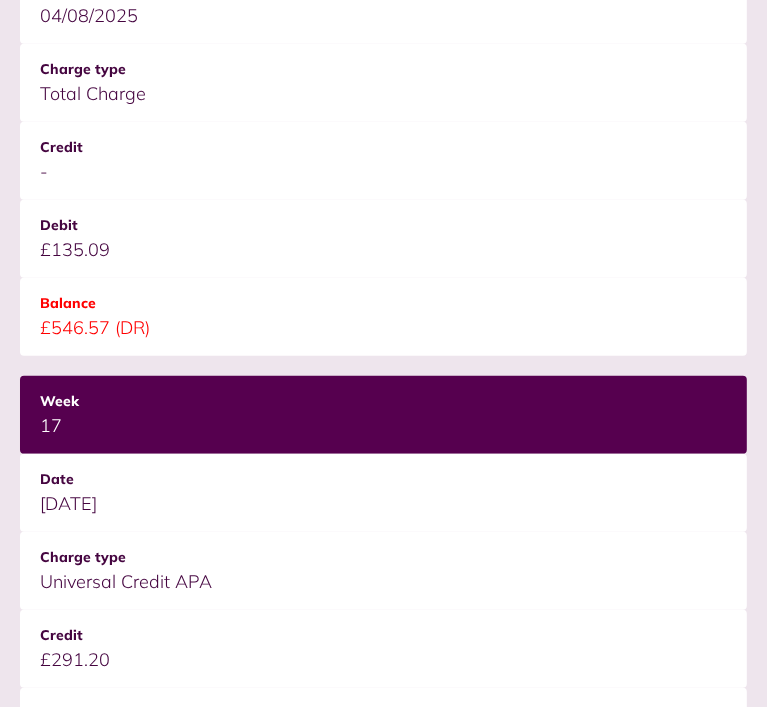 scroll, scrollTop: 0, scrollLeft: 0, axis: both 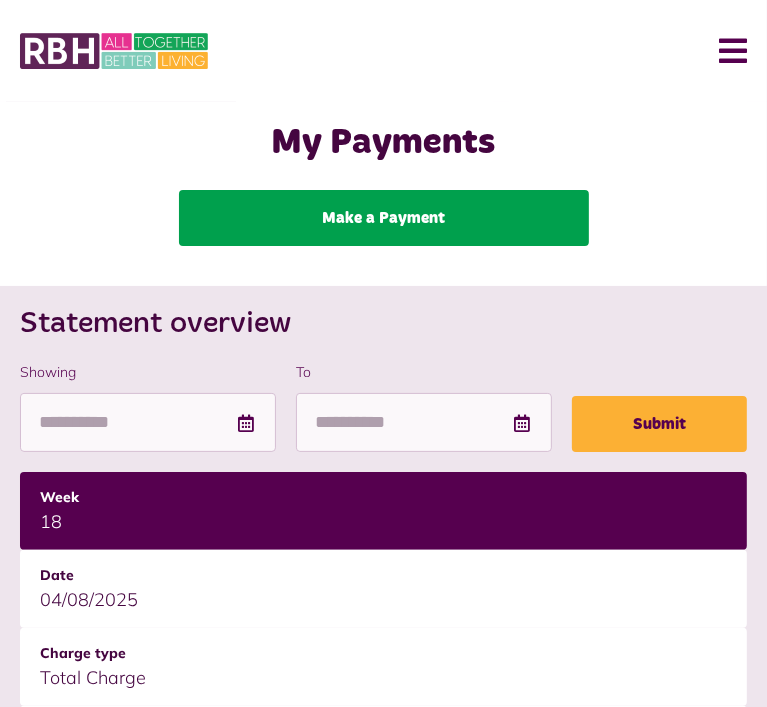 click on "Make a Payment" at bounding box center [384, 218] 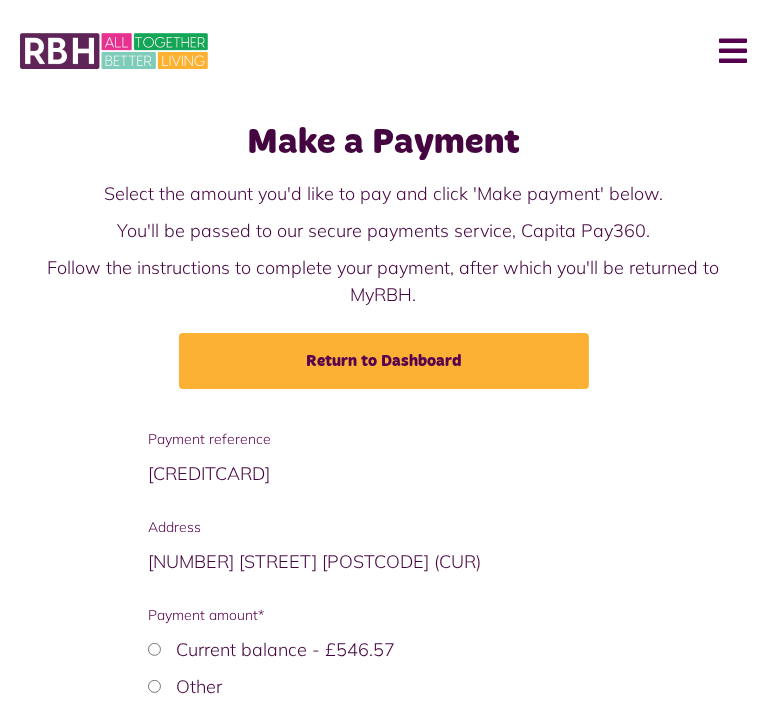 scroll, scrollTop: 128, scrollLeft: 0, axis: vertical 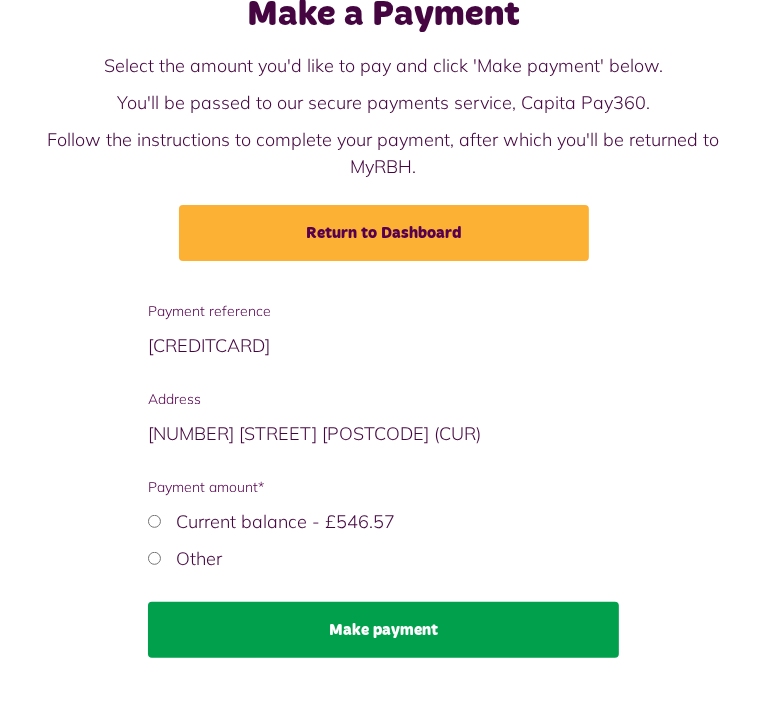 click on "Make payment" at bounding box center [383, 630] 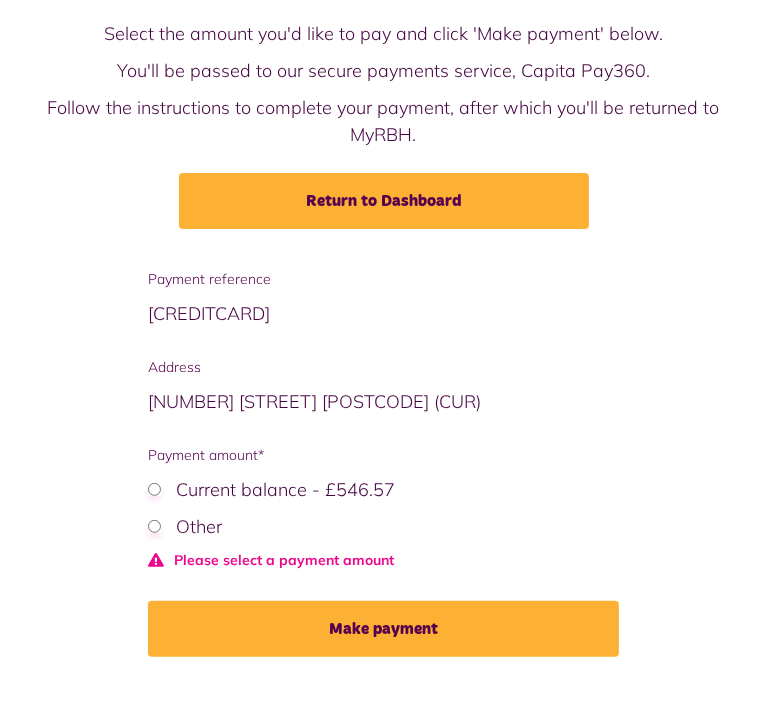 click on "Other" at bounding box center (199, 526) 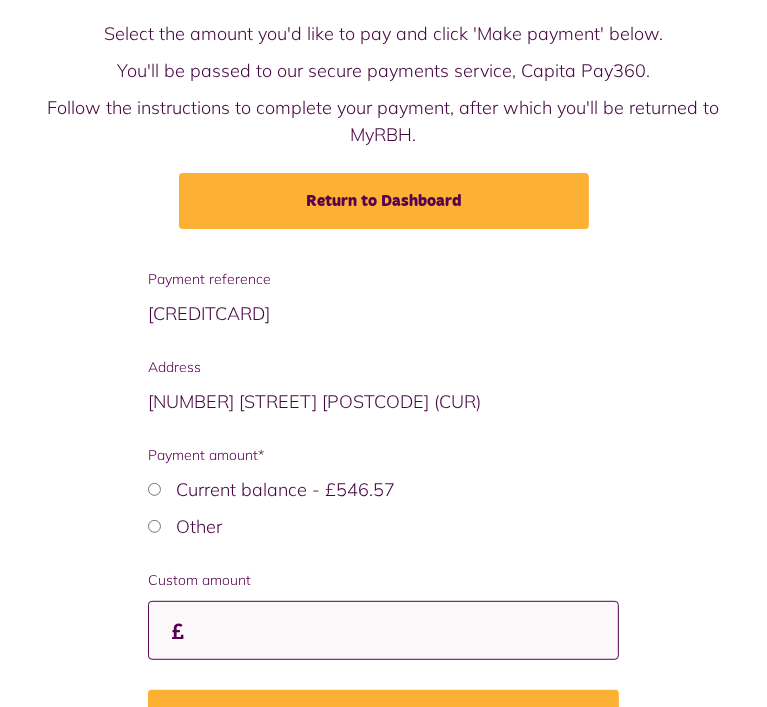 click on "Custom amount" at bounding box center [383, 630] 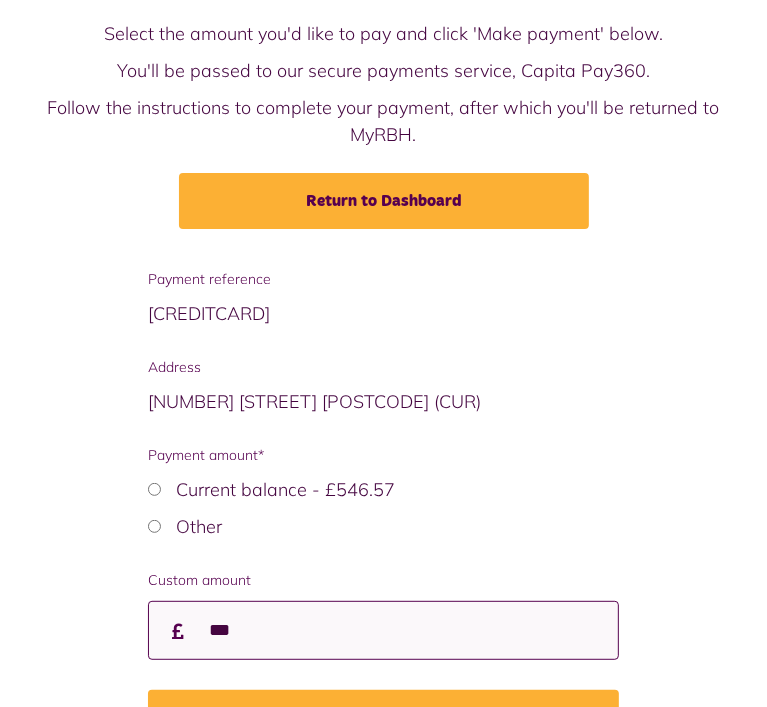 scroll, scrollTop: 0, scrollLeft: 0, axis: both 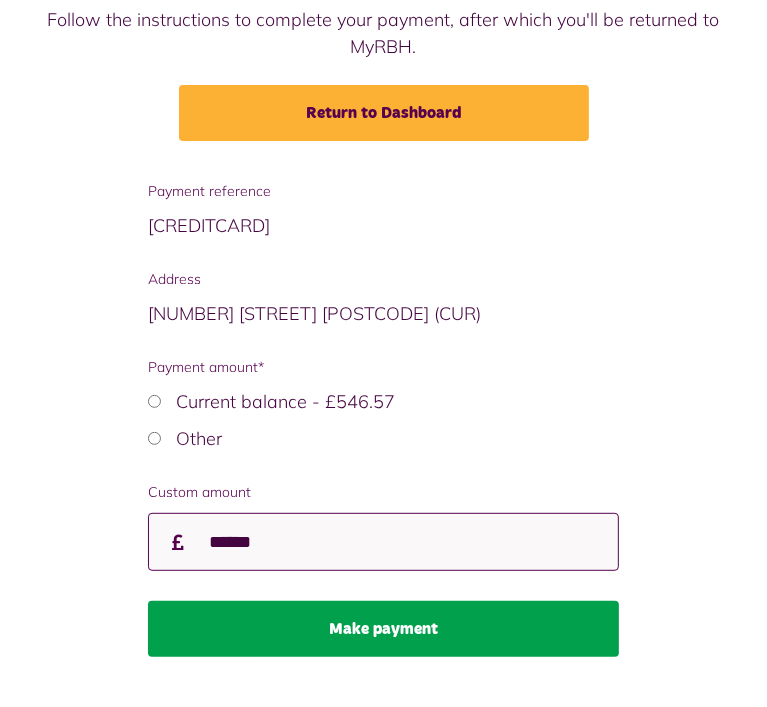 type on "******" 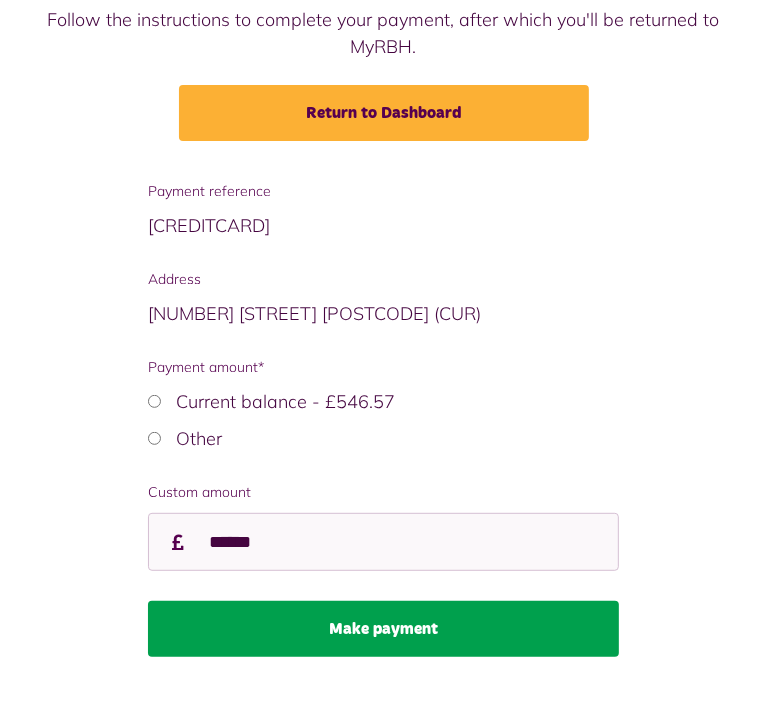 scroll, scrollTop: 0, scrollLeft: 0, axis: both 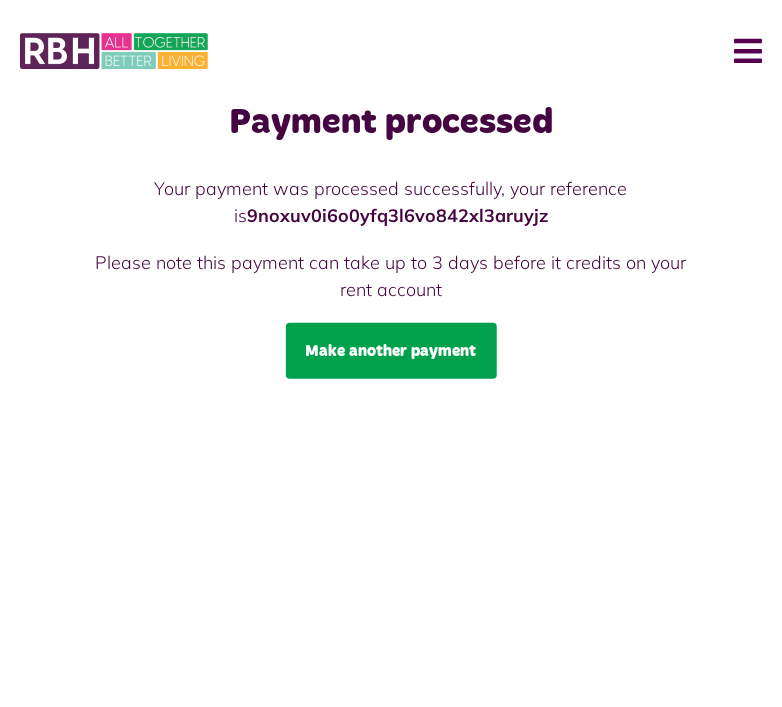 click on "Make another payment" at bounding box center (391, 351) 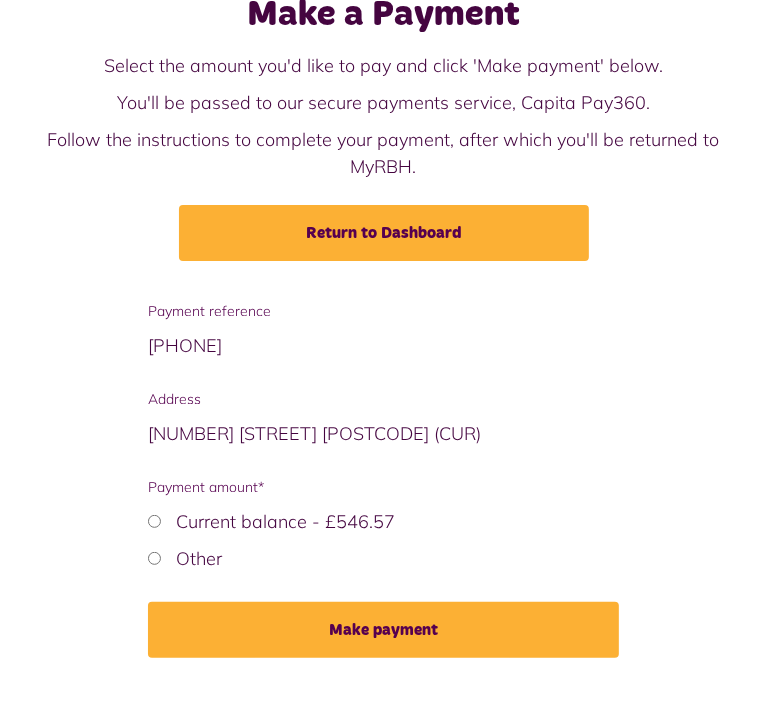 scroll, scrollTop: 0, scrollLeft: 0, axis: both 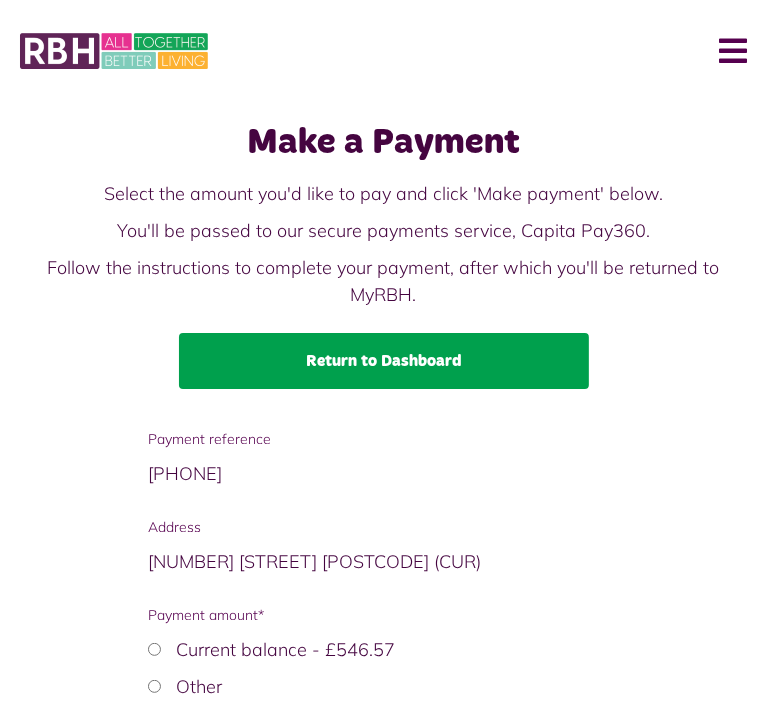 click on "Return to Dashboard" at bounding box center (384, 361) 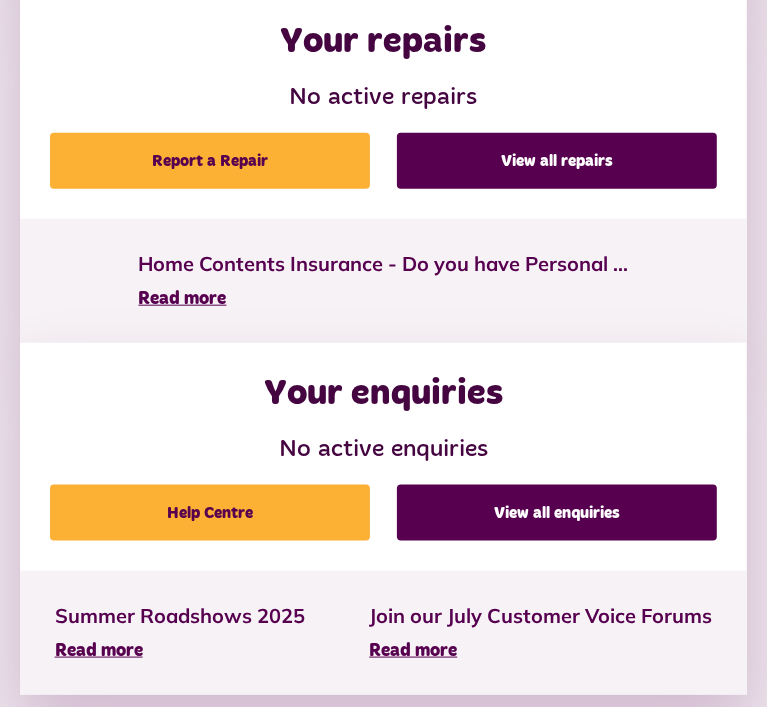 scroll, scrollTop: 0, scrollLeft: 0, axis: both 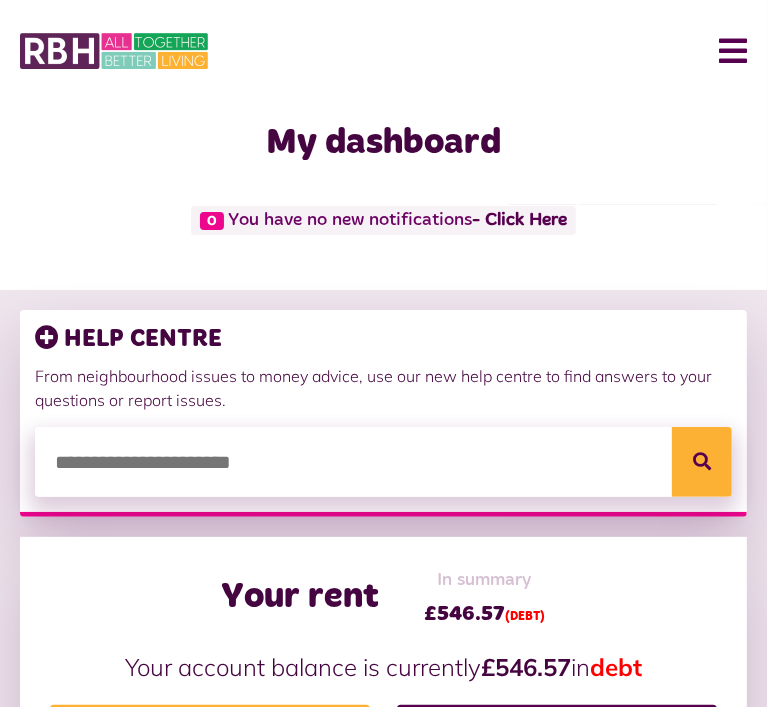 click on "Menu" at bounding box center [725, 51] 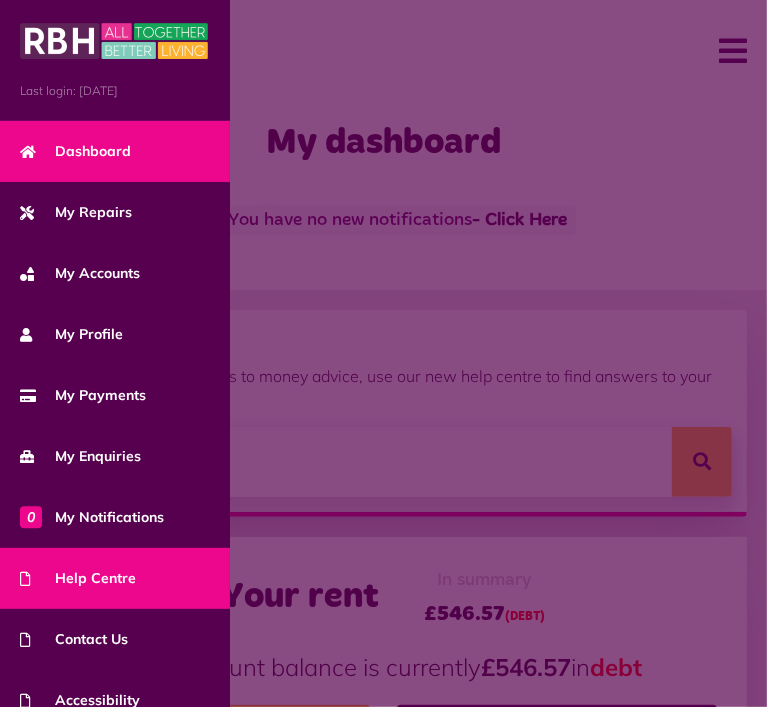 scroll, scrollTop: 83, scrollLeft: 0, axis: vertical 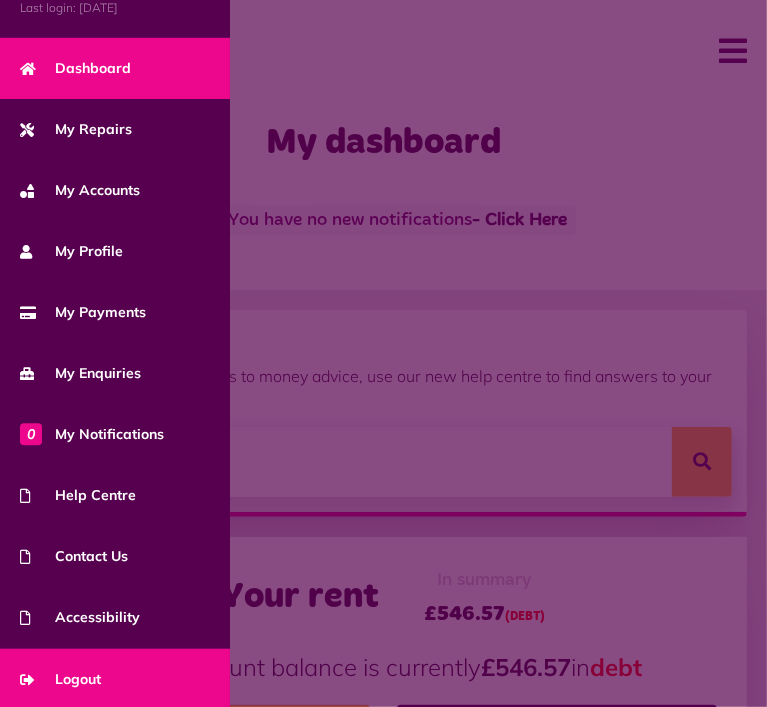 click on "Logout" at bounding box center [115, 679] 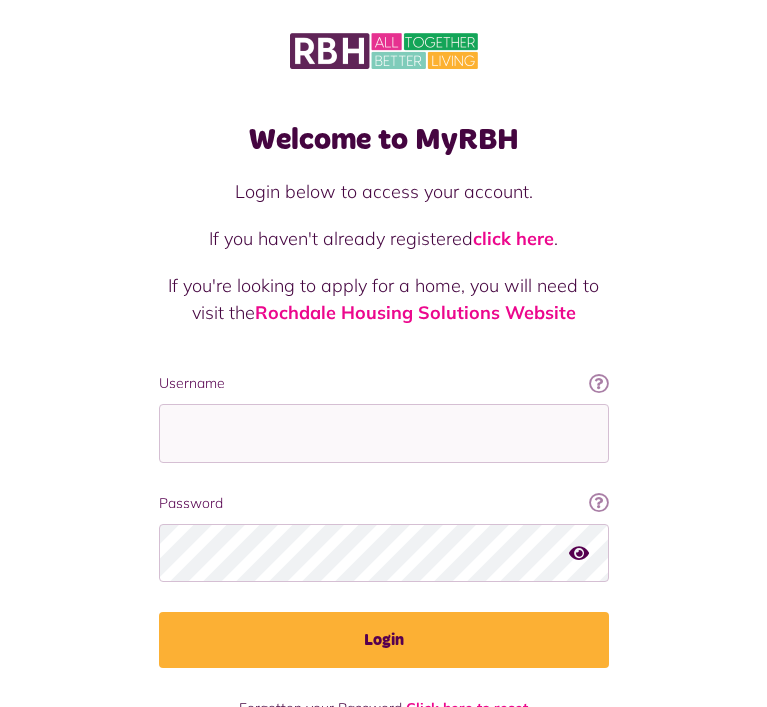 scroll, scrollTop: 0, scrollLeft: 0, axis: both 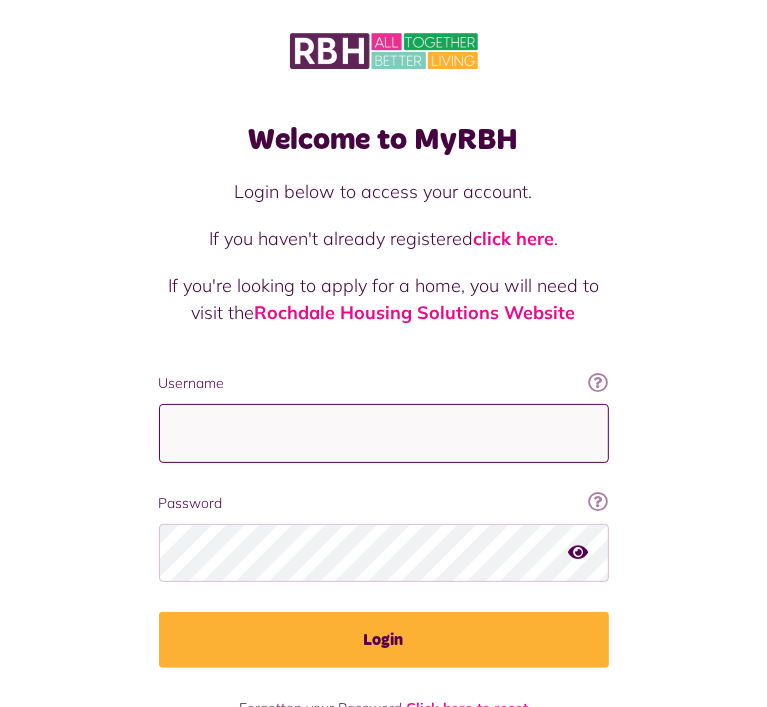 click on "Username" at bounding box center [384, 433] 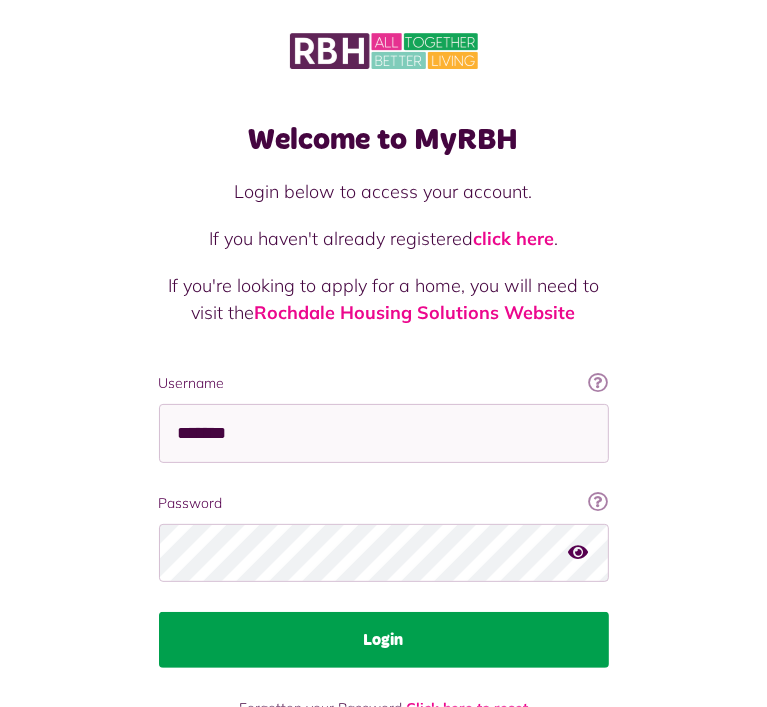 click on "Login" at bounding box center [384, 640] 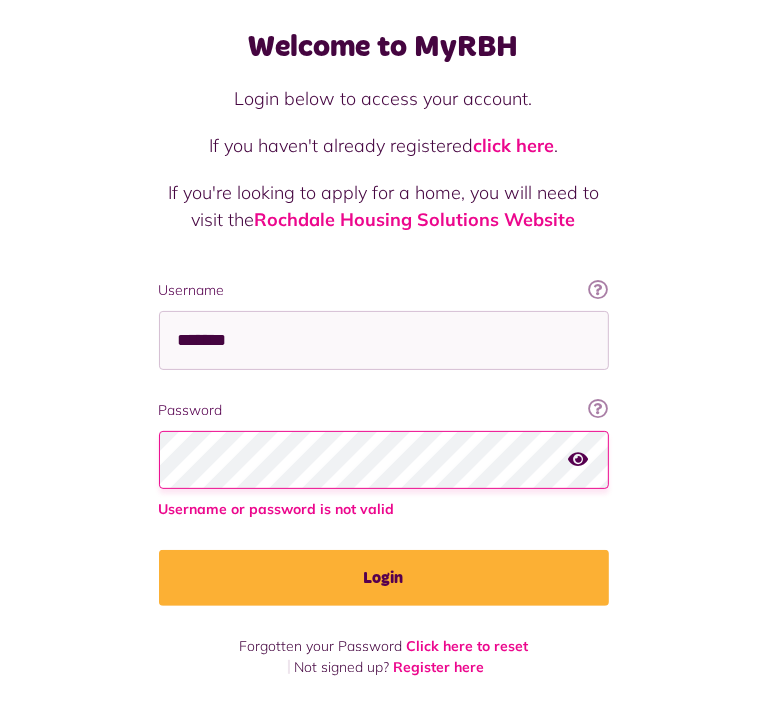 scroll, scrollTop: 0, scrollLeft: 0, axis: both 